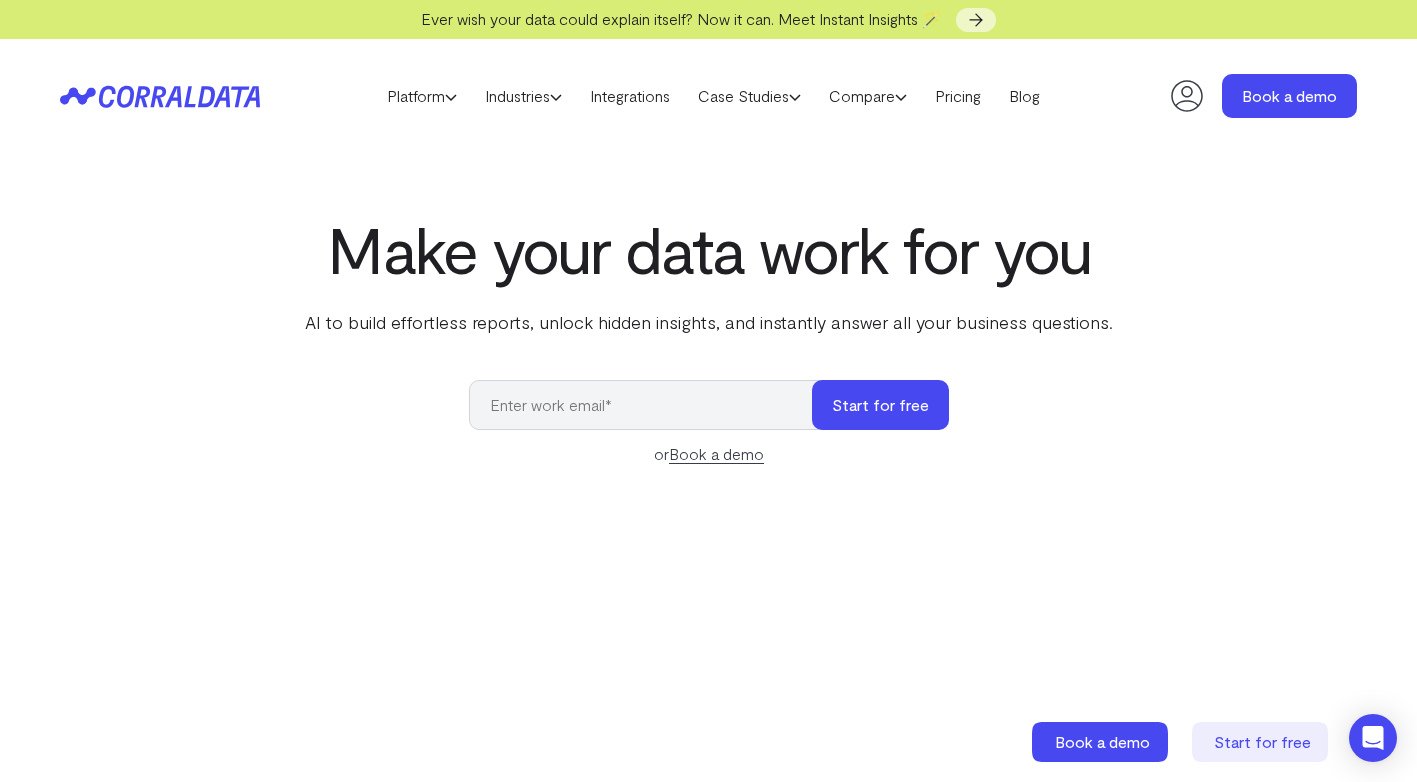scroll, scrollTop: 0, scrollLeft: 0, axis: both 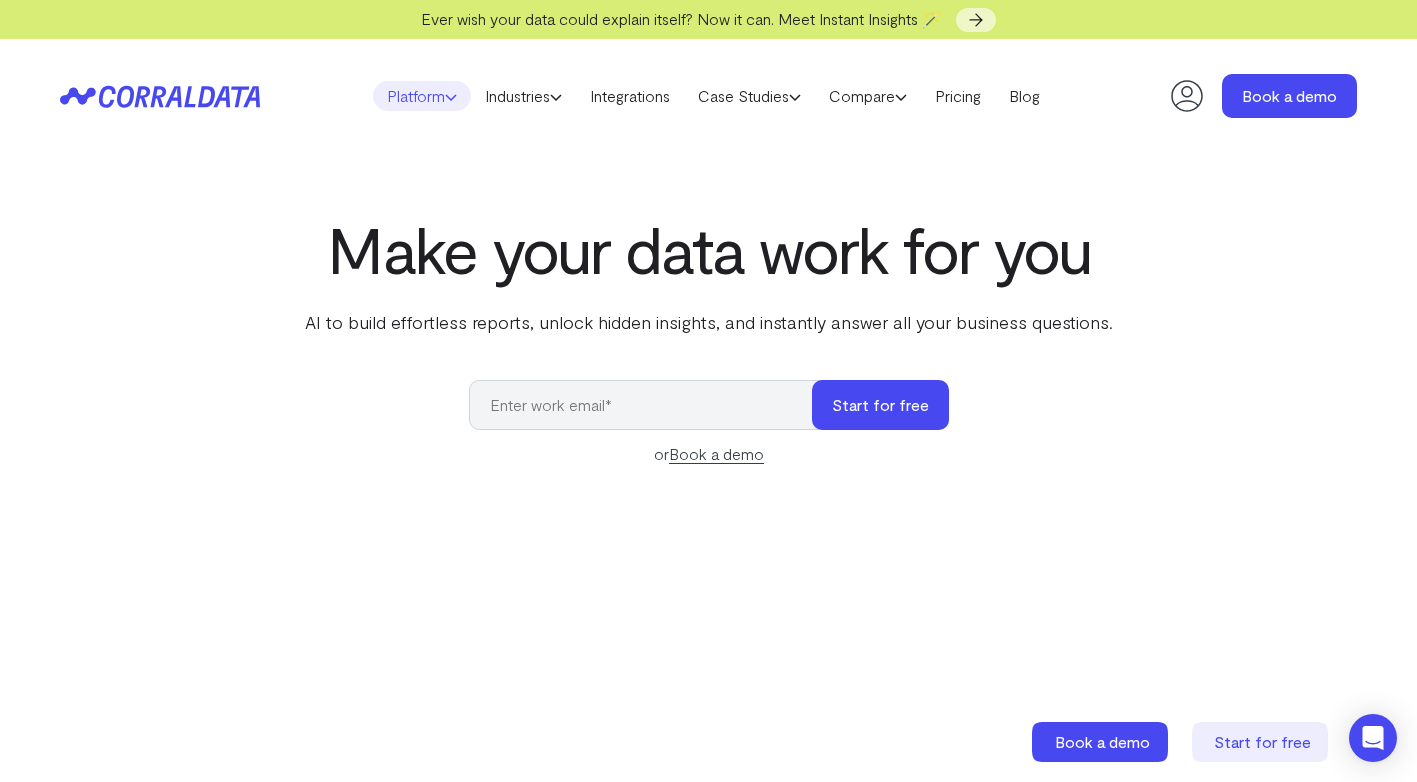 click on "Platform" at bounding box center (422, 96) 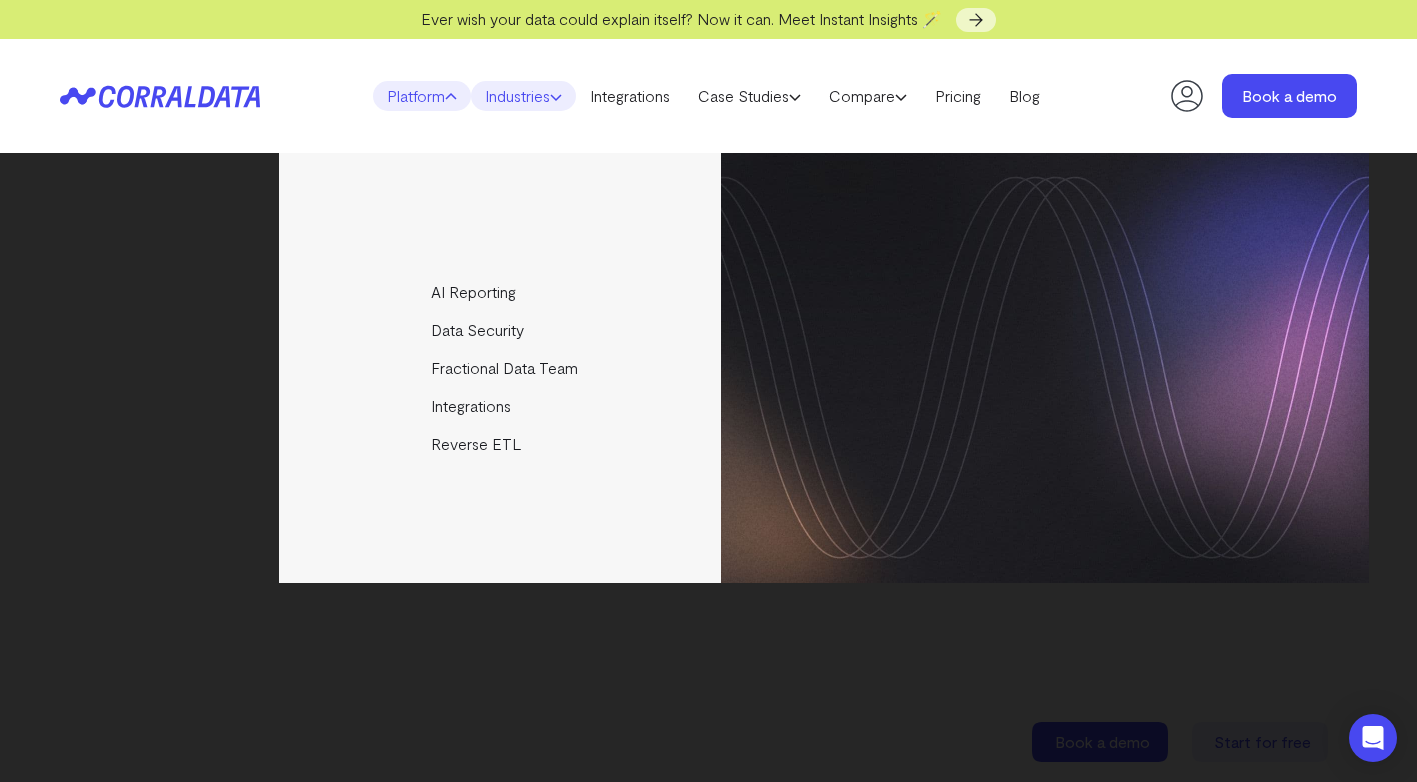 click on "Industries" at bounding box center (523, 96) 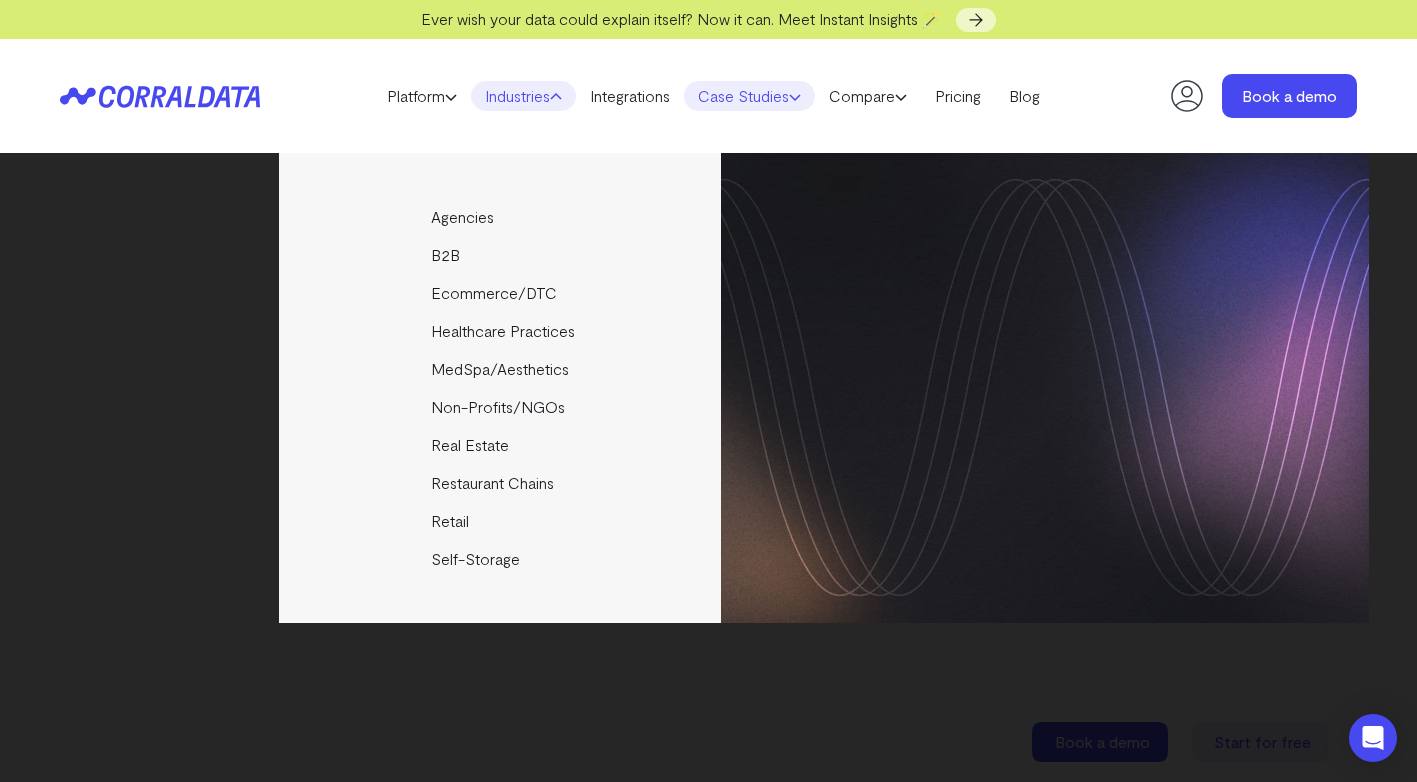 click on "Case Studies" at bounding box center (749, 96) 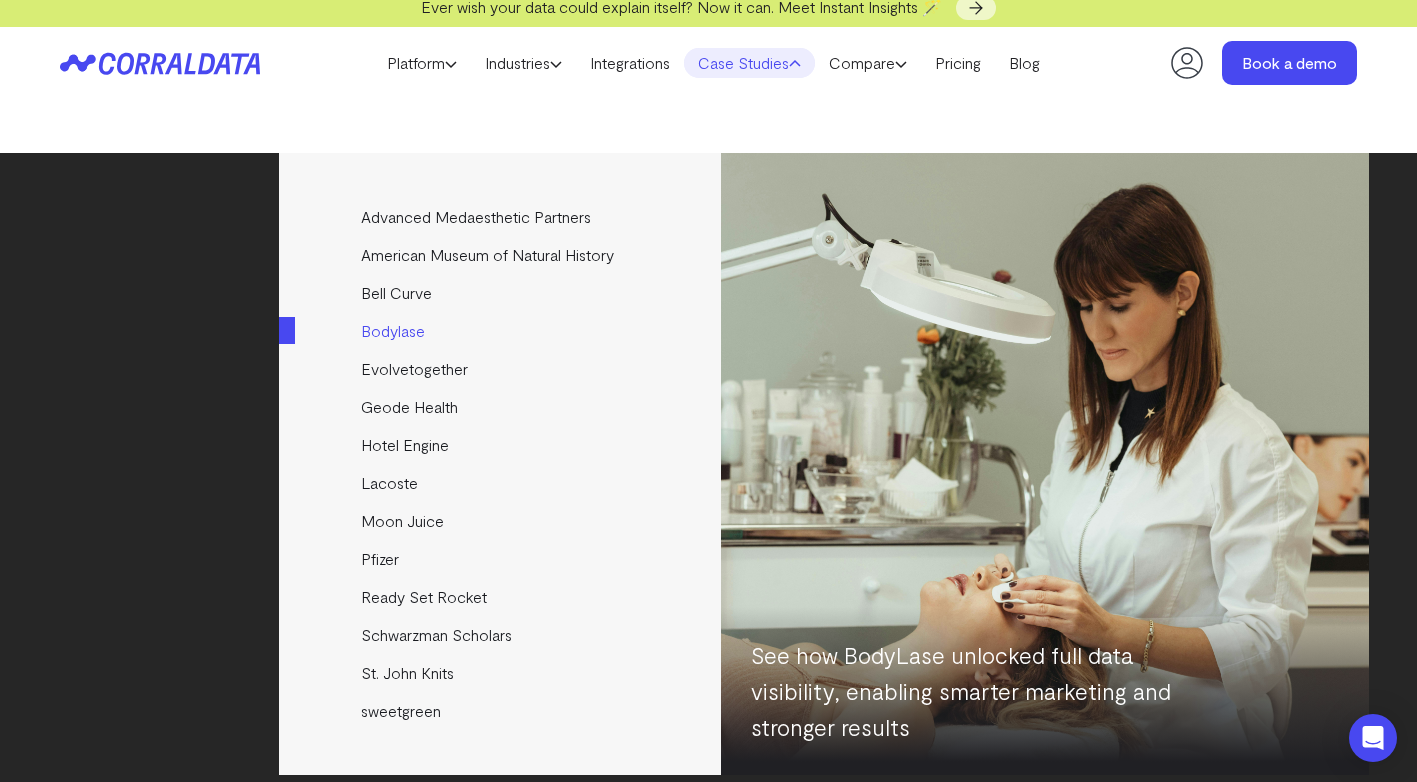 scroll, scrollTop: 12, scrollLeft: 0, axis: vertical 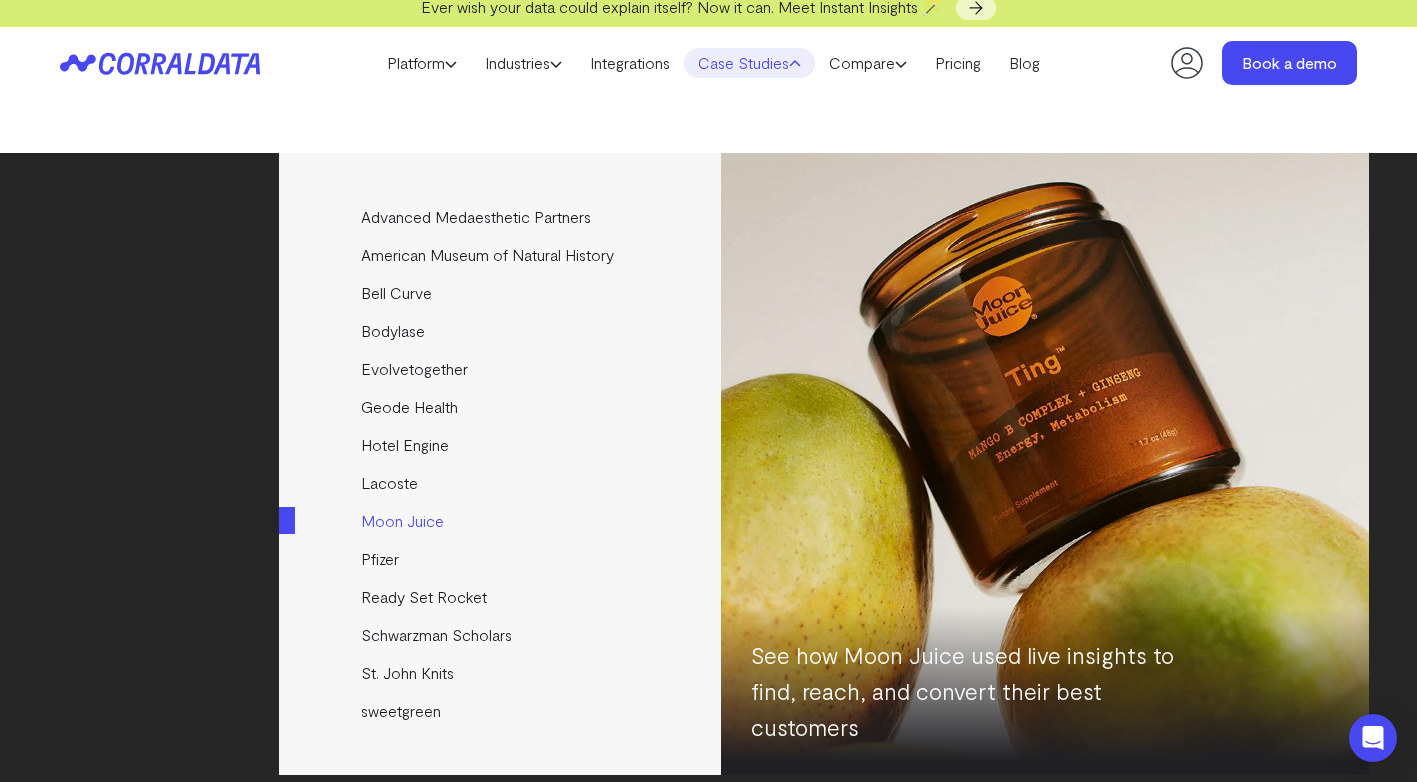 click on "Moon Juice" at bounding box center (501, 521) 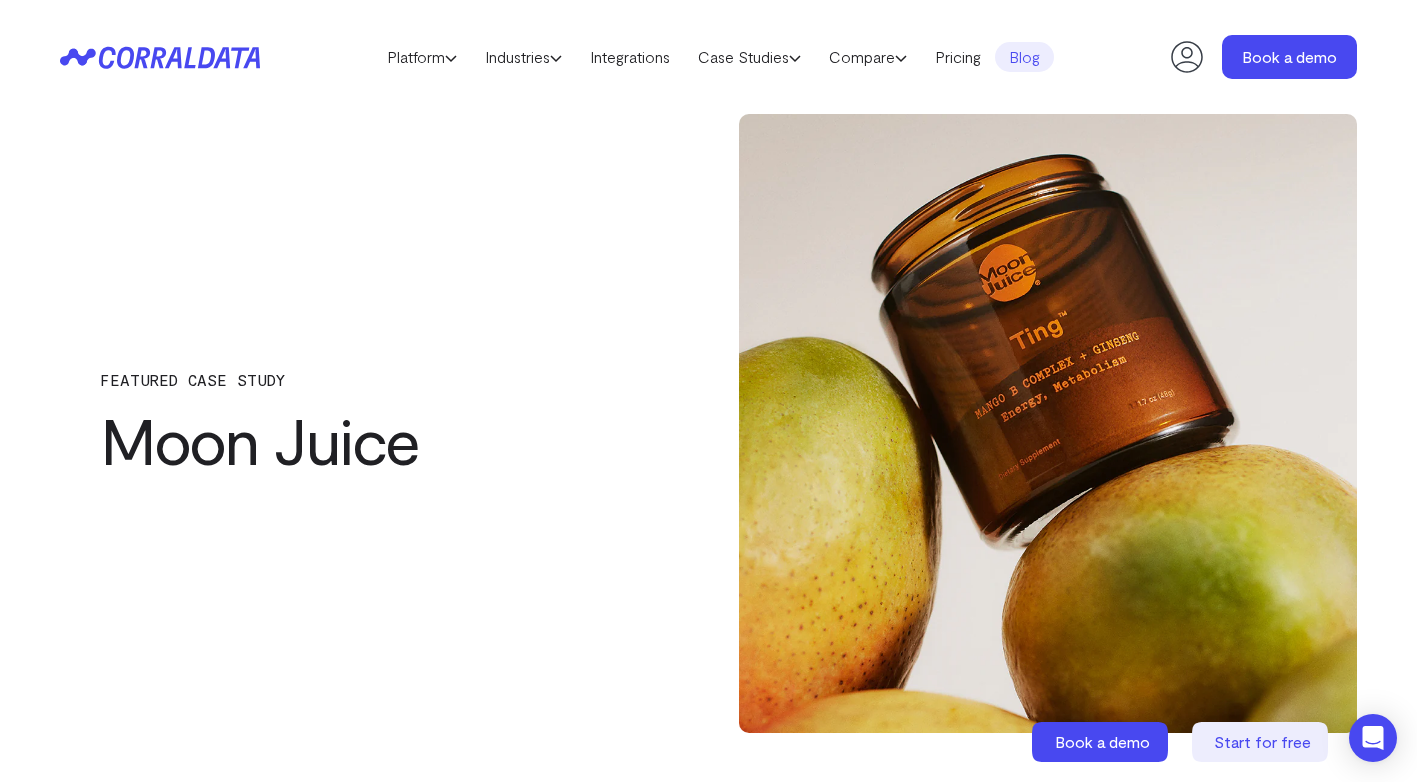 scroll, scrollTop: 0, scrollLeft: 0, axis: both 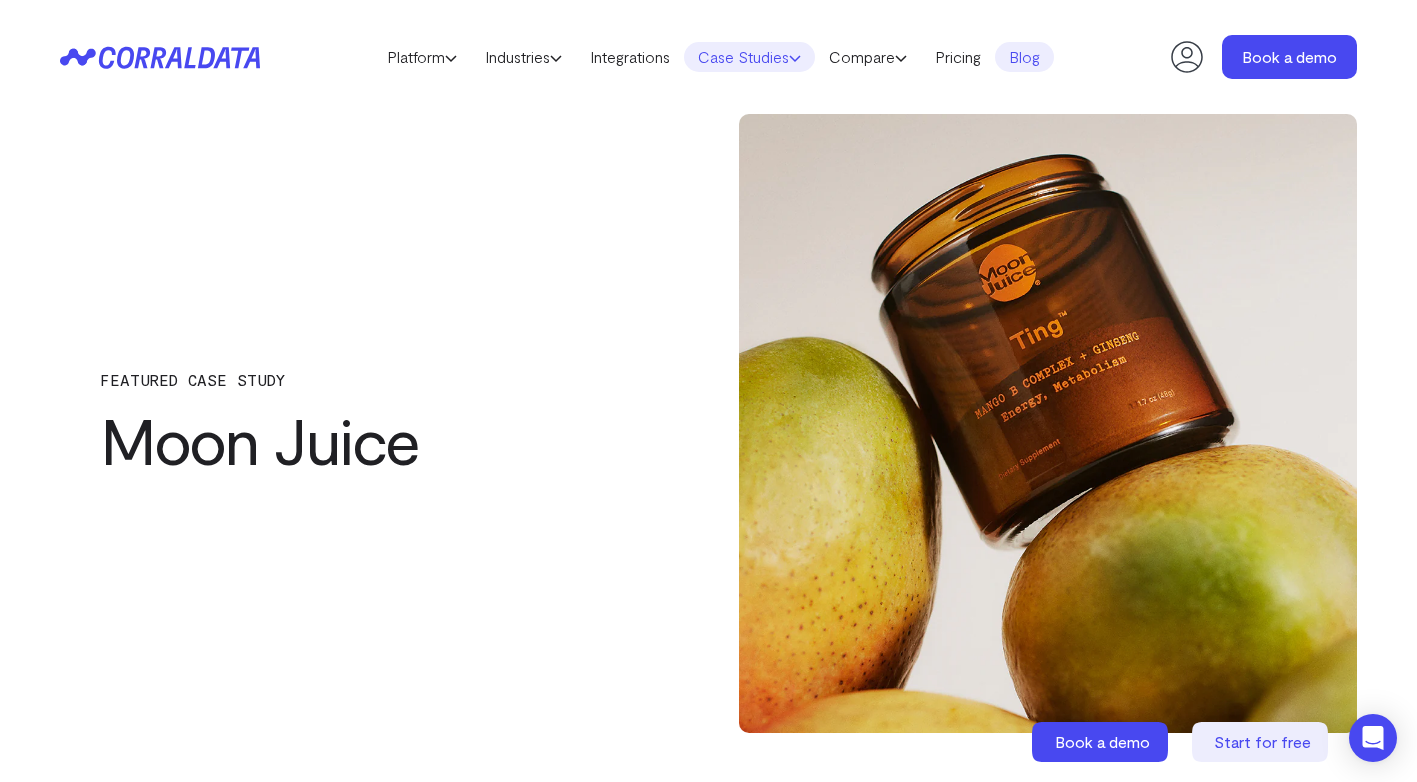 click on "Case Studies" at bounding box center (749, 57) 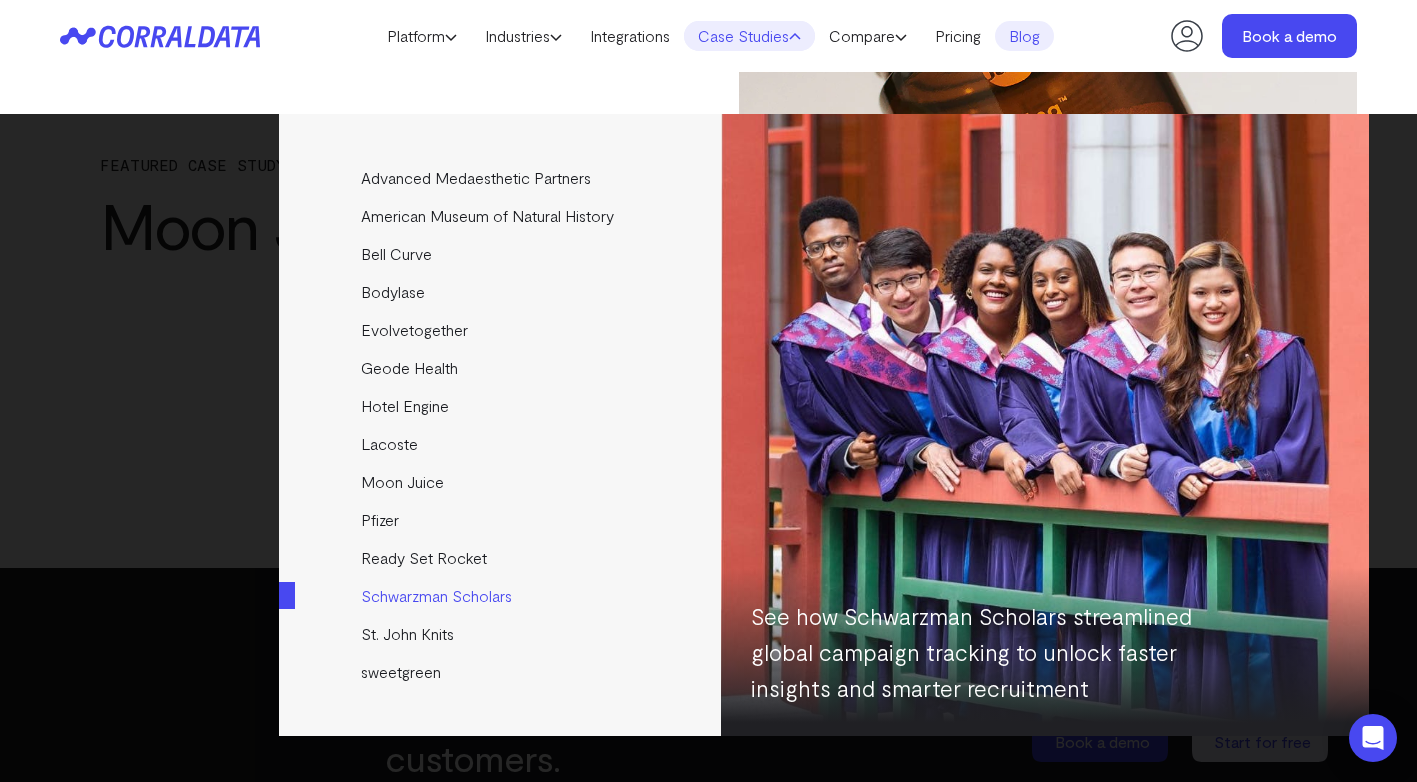 scroll, scrollTop: 182, scrollLeft: 0, axis: vertical 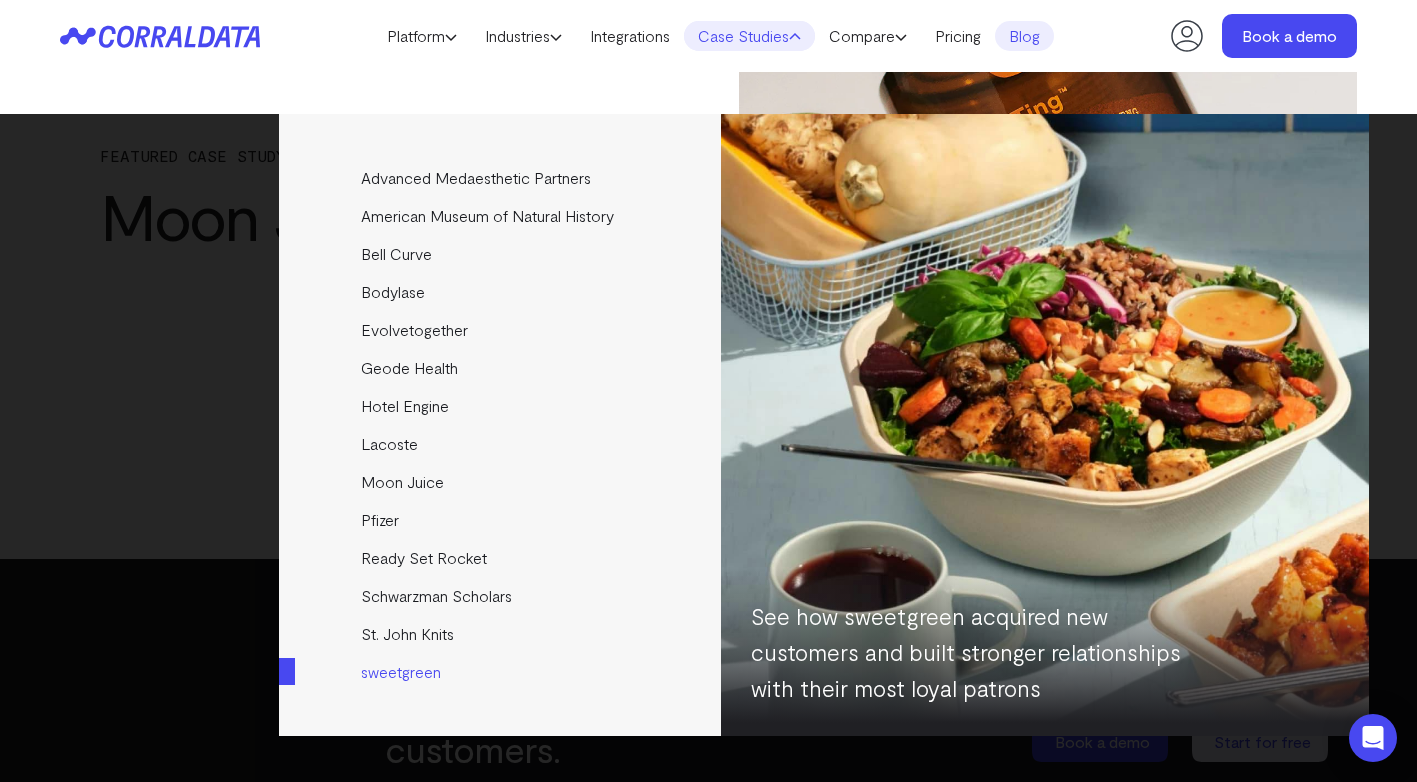 click on "sweetgreen" at bounding box center [501, 672] 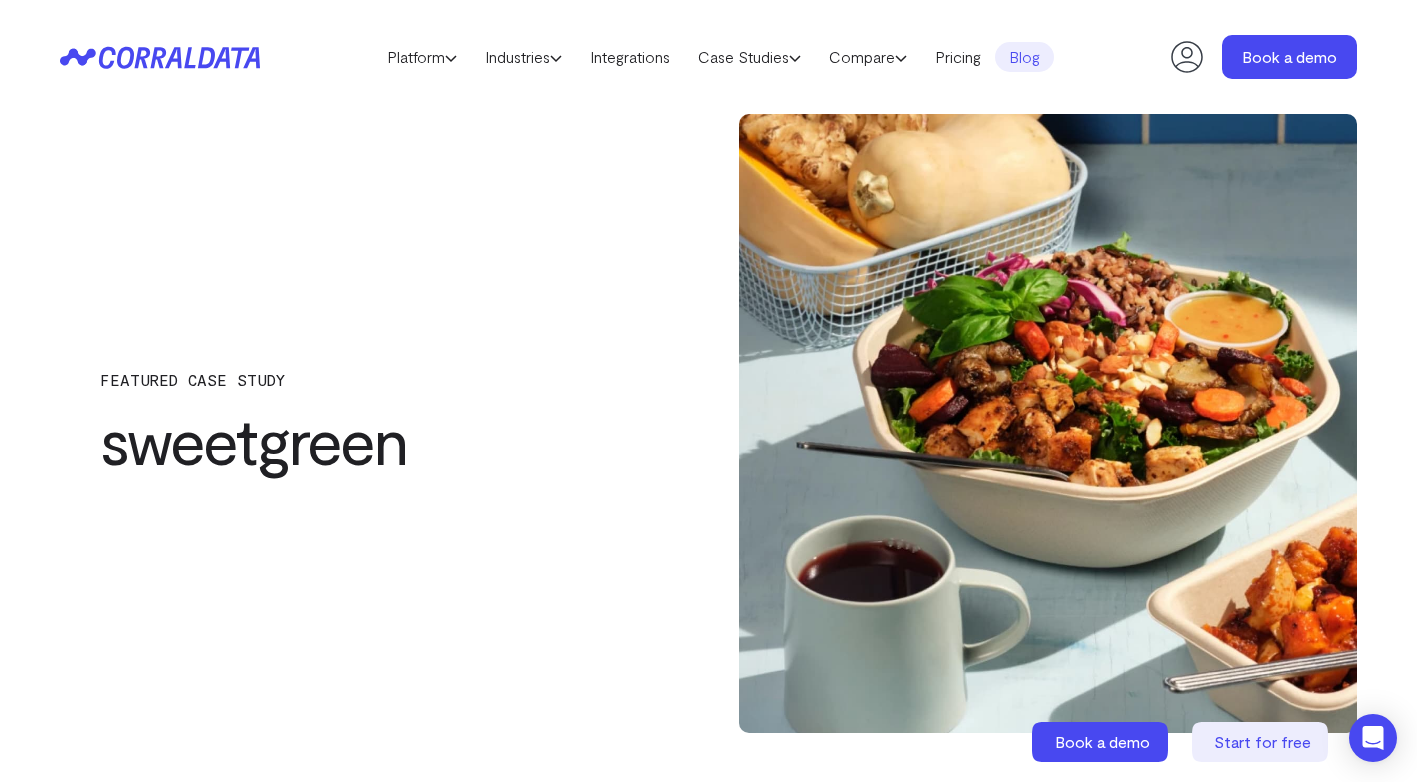 scroll, scrollTop: 0, scrollLeft: 0, axis: both 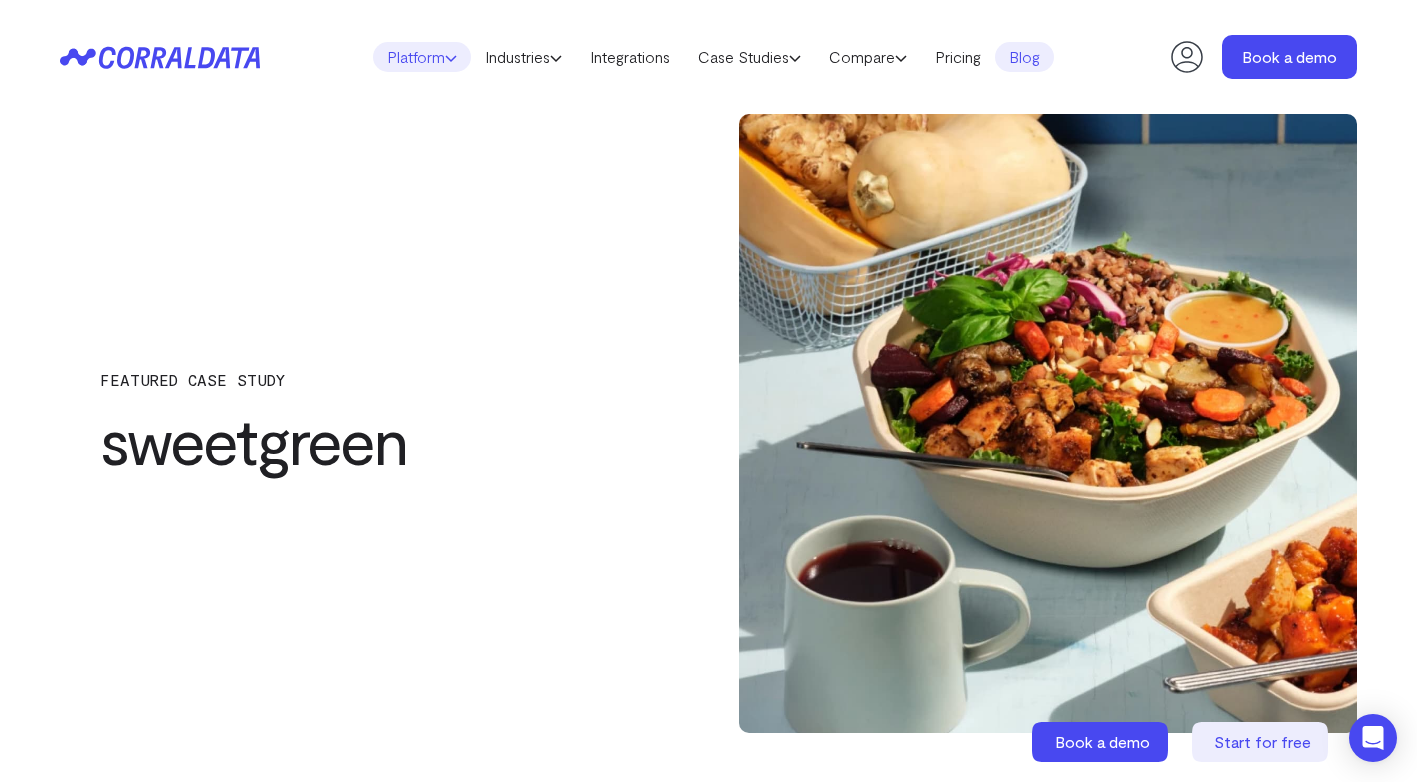 click on "Platform" at bounding box center (422, 57) 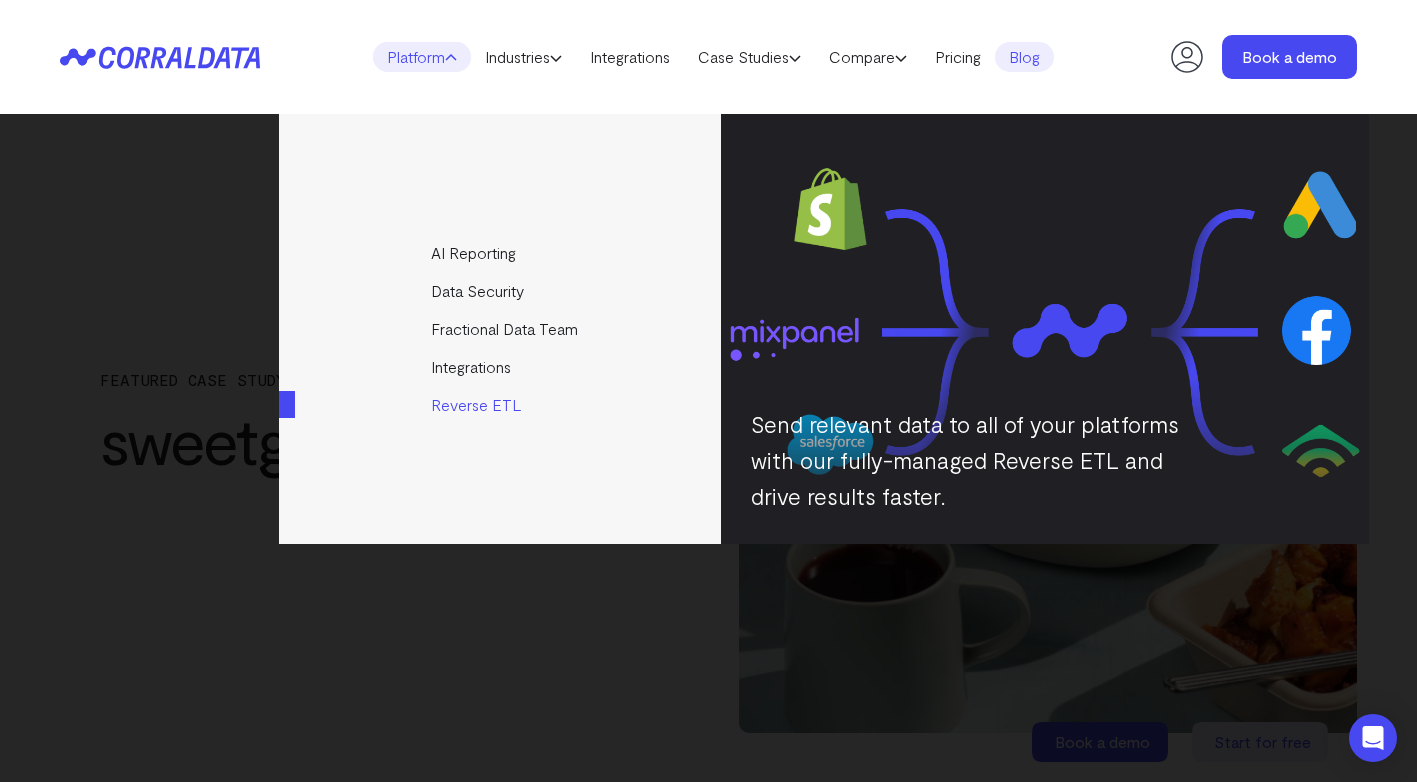 click on "Reverse ETL" at bounding box center [501, 405] 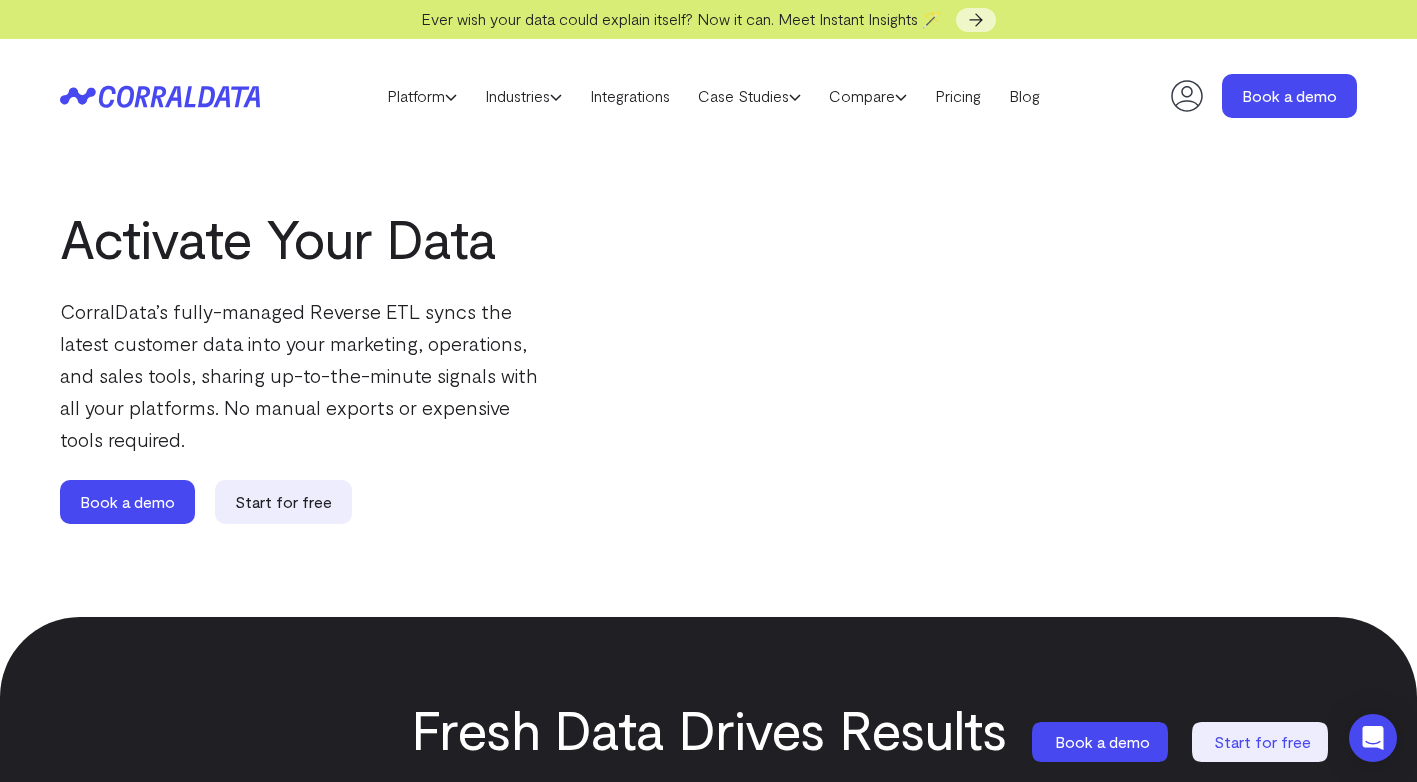 scroll, scrollTop: 0, scrollLeft: 0, axis: both 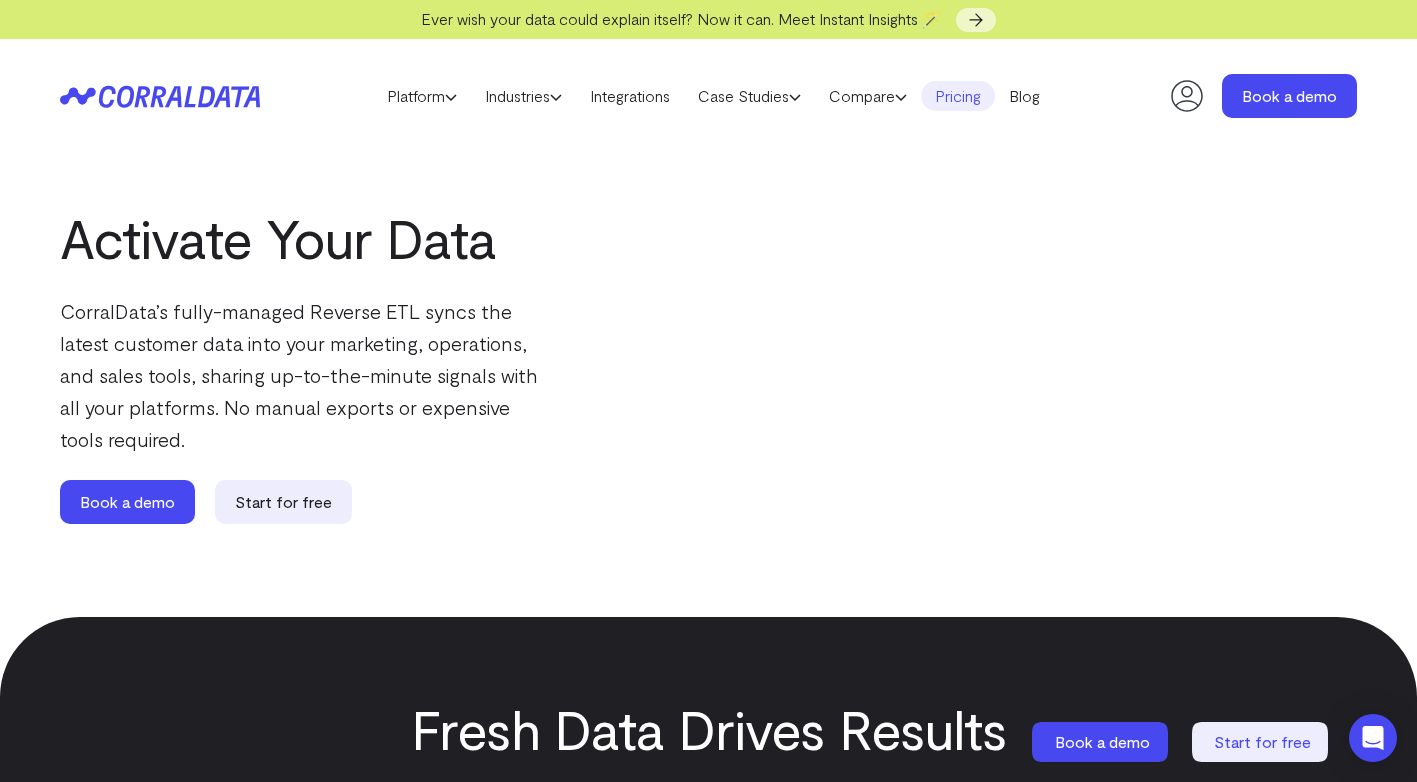 click on "Pricing" at bounding box center [958, 96] 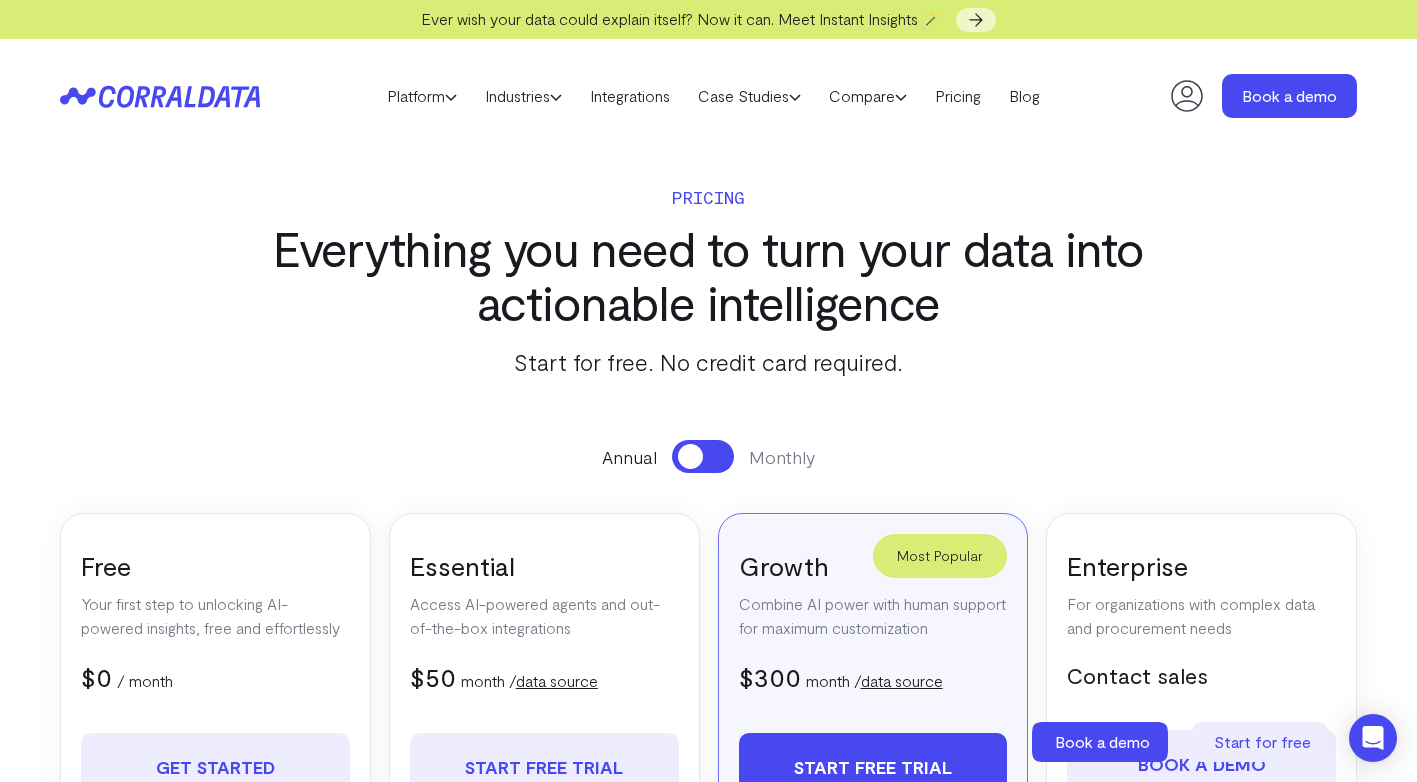 scroll, scrollTop: 0, scrollLeft: 0, axis: both 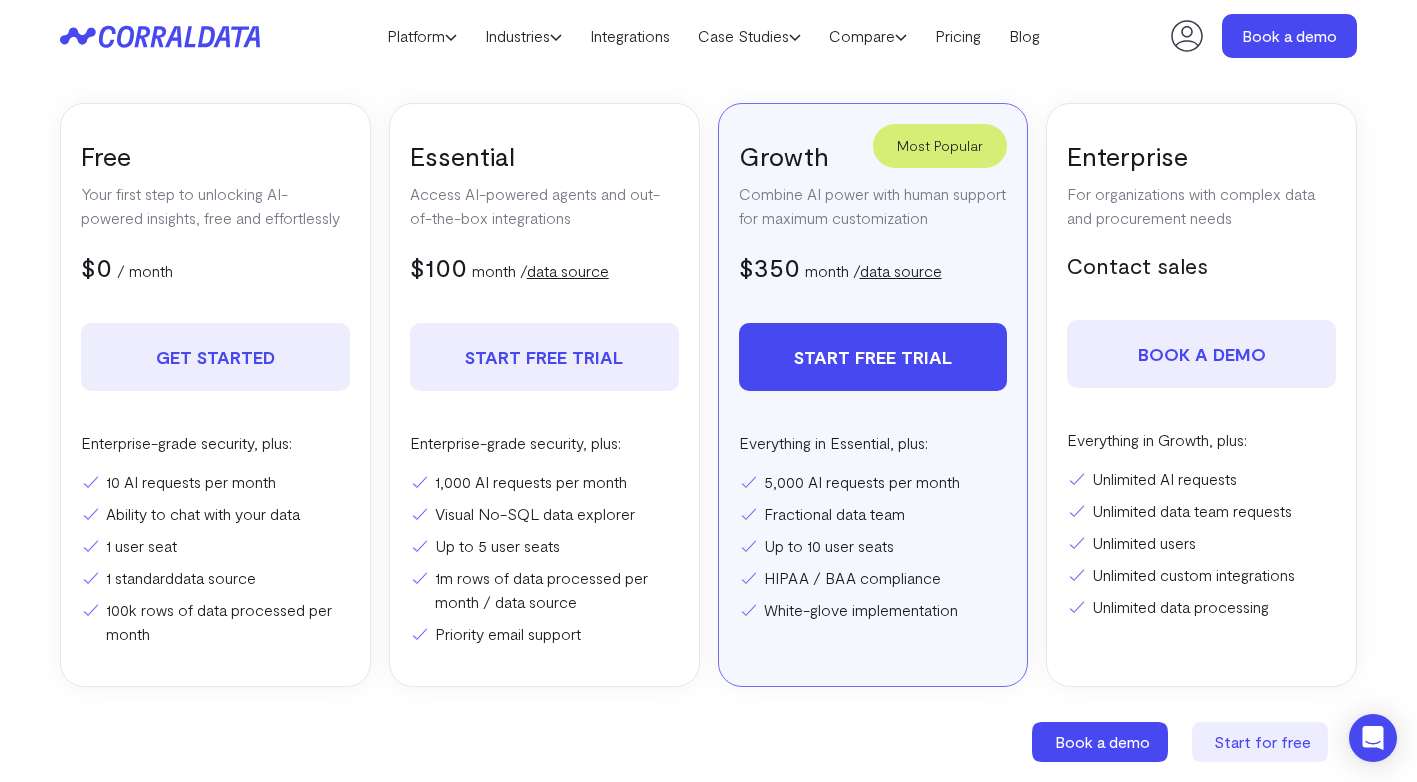 click 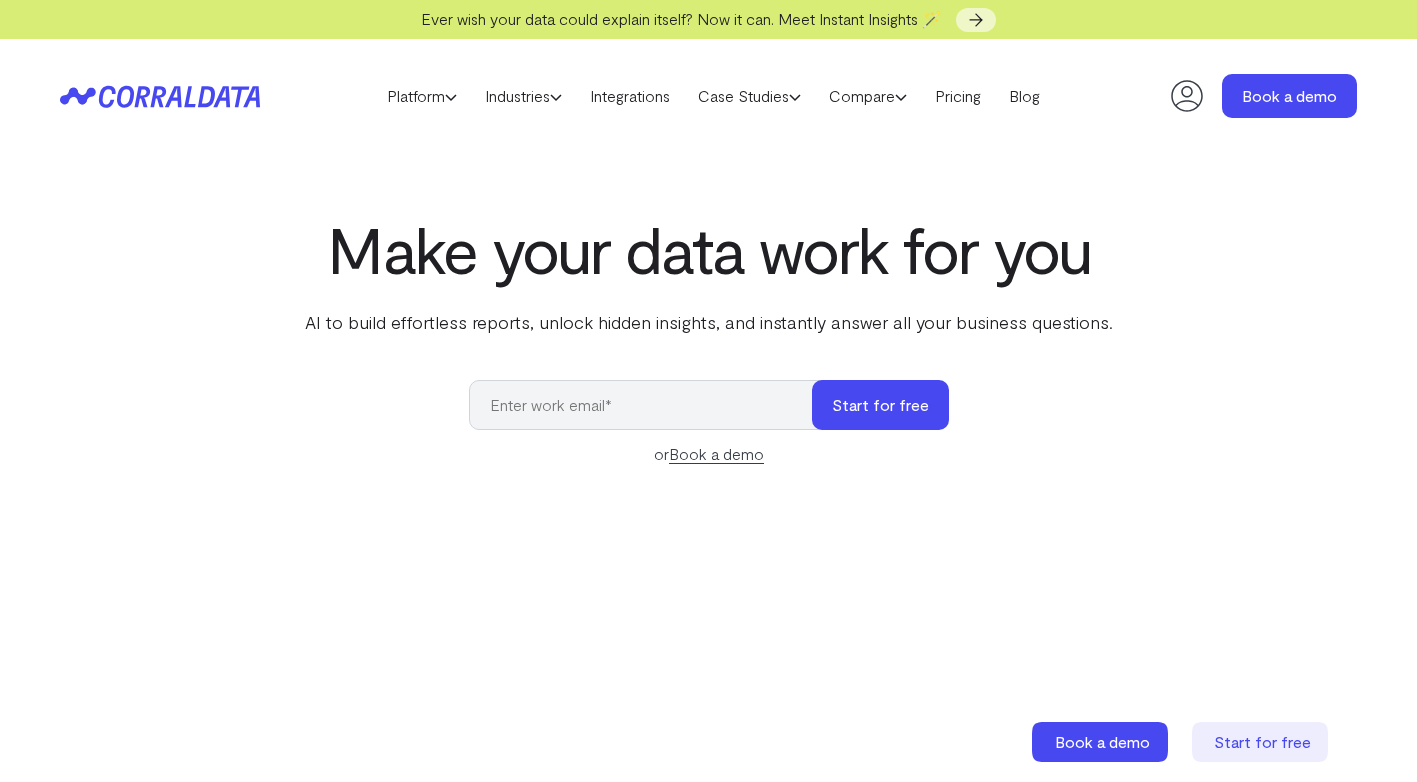 scroll, scrollTop: 0, scrollLeft: 0, axis: both 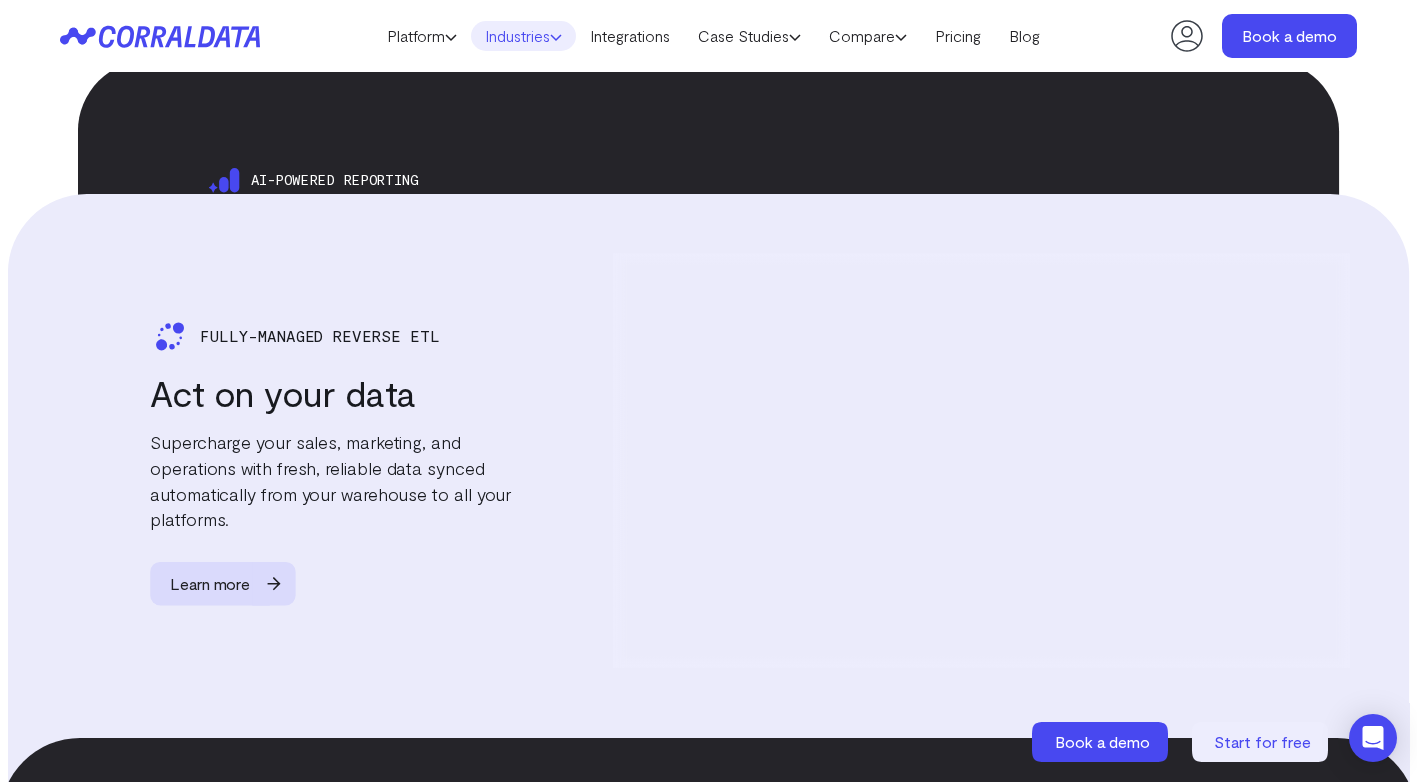 click on "Industries" at bounding box center [523, 36] 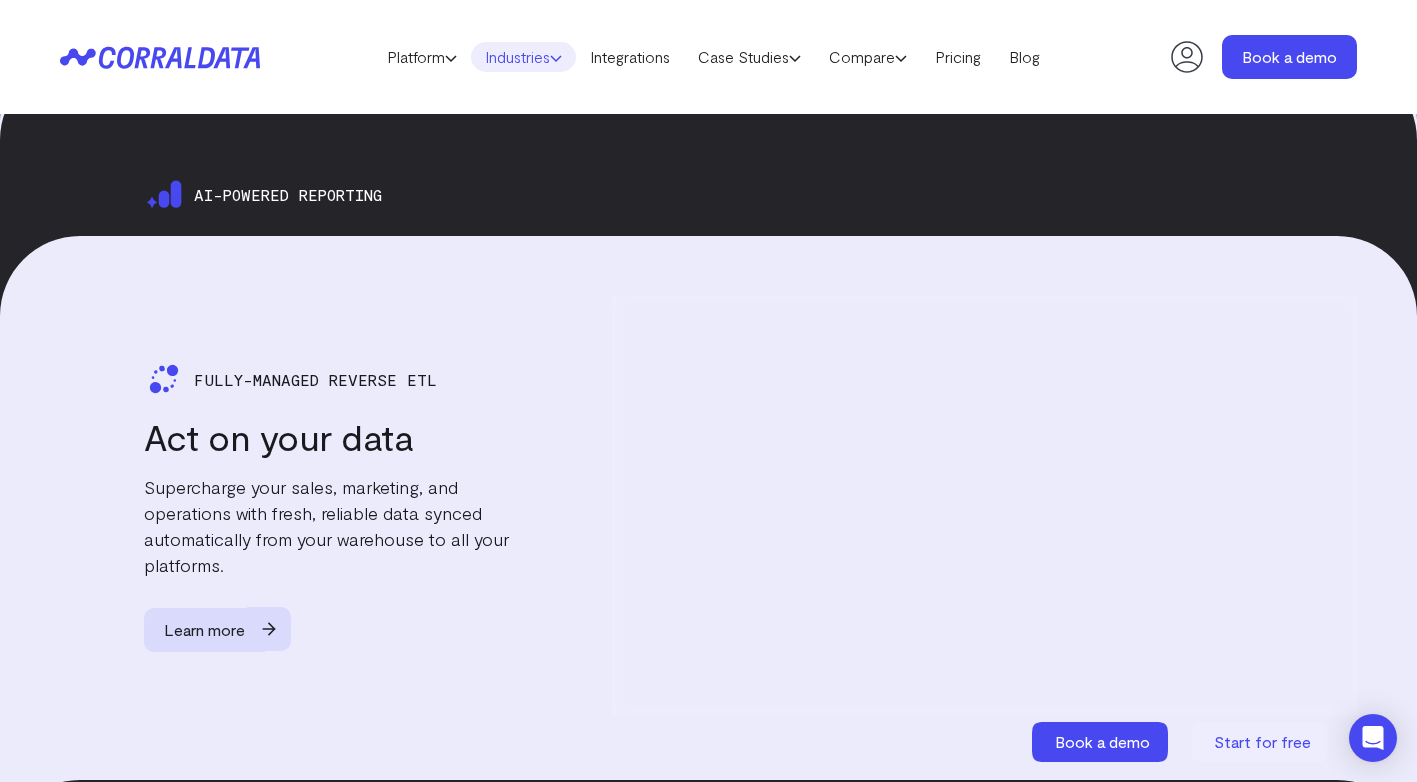 scroll, scrollTop: 0, scrollLeft: 0, axis: both 